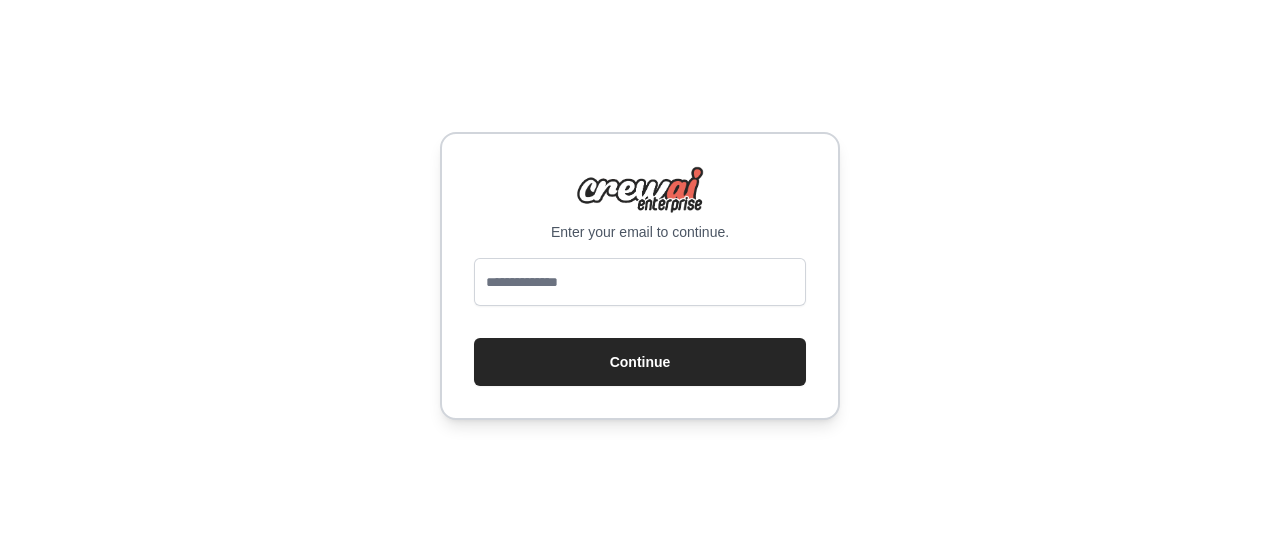 scroll, scrollTop: 0, scrollLeft: 0, axis: both 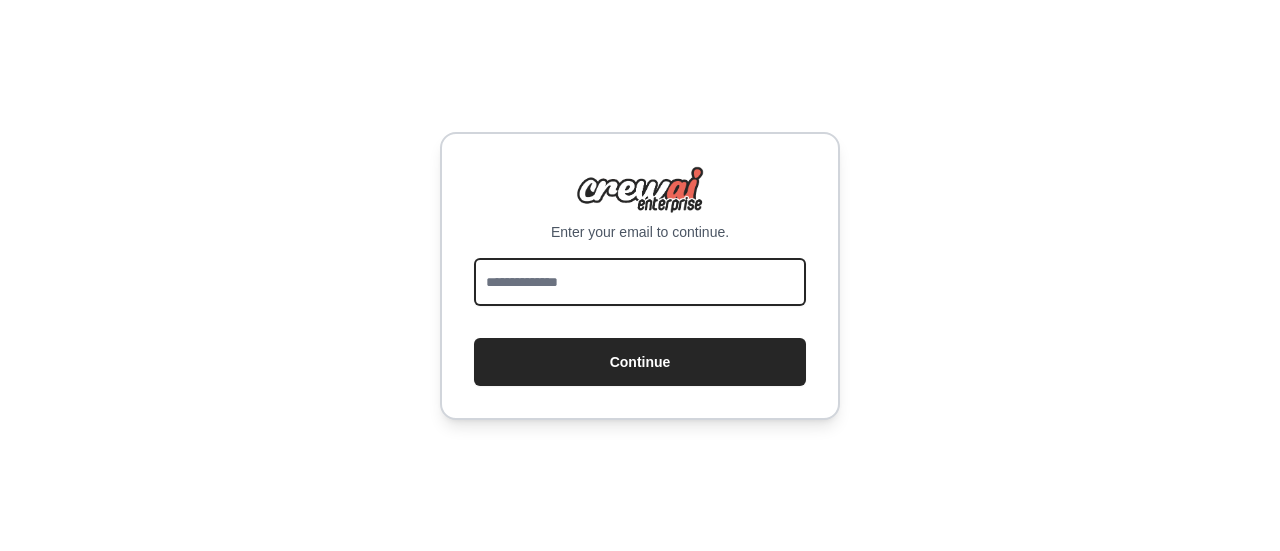 click at bounding box center (640, 282) 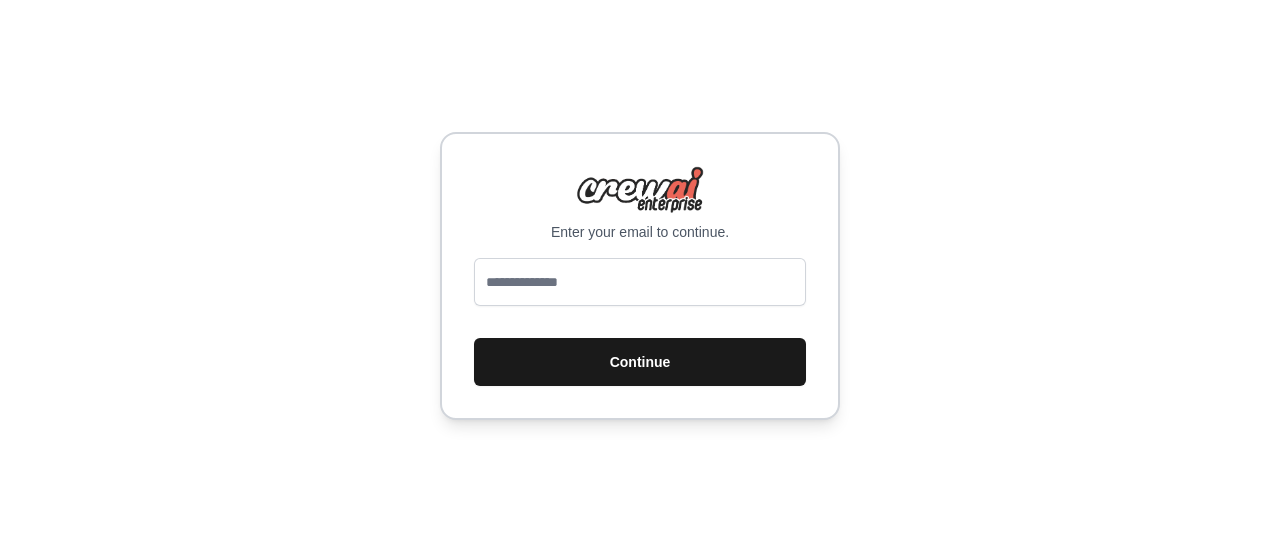 click on "Continue" at bounding box center [640, 362] 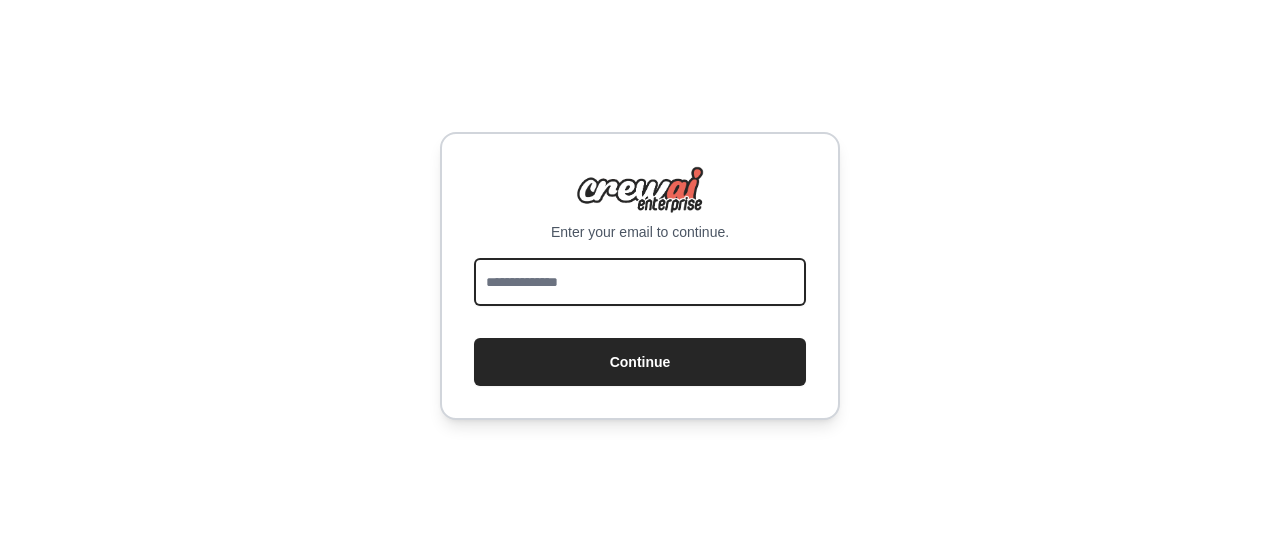 click at bounding box center [640, 282] 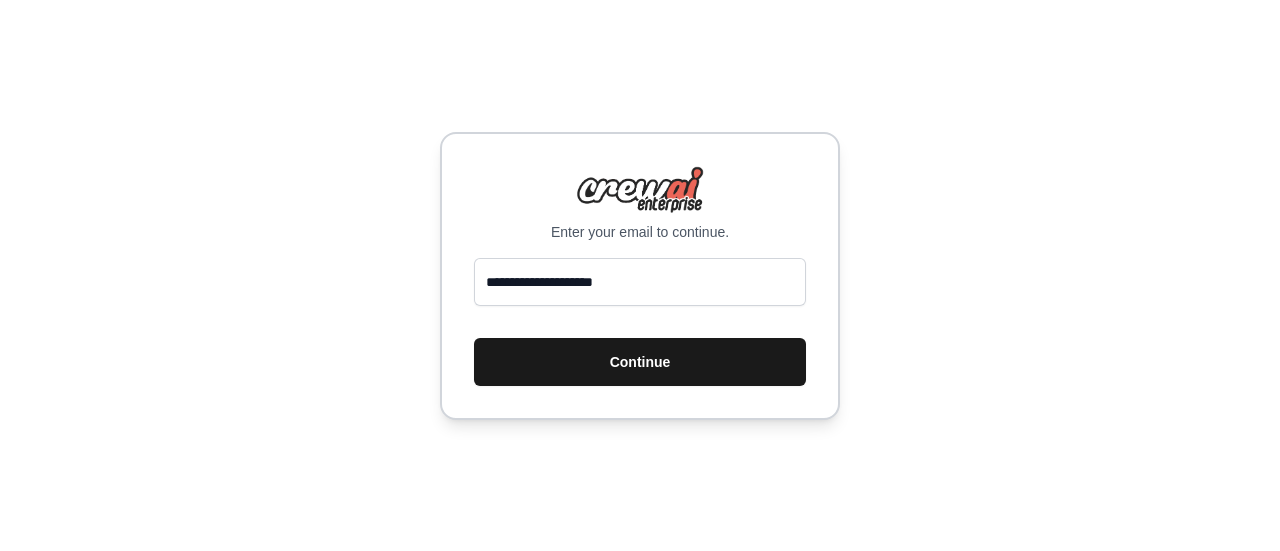 click on "Continue" at bounding box center [640, 362] 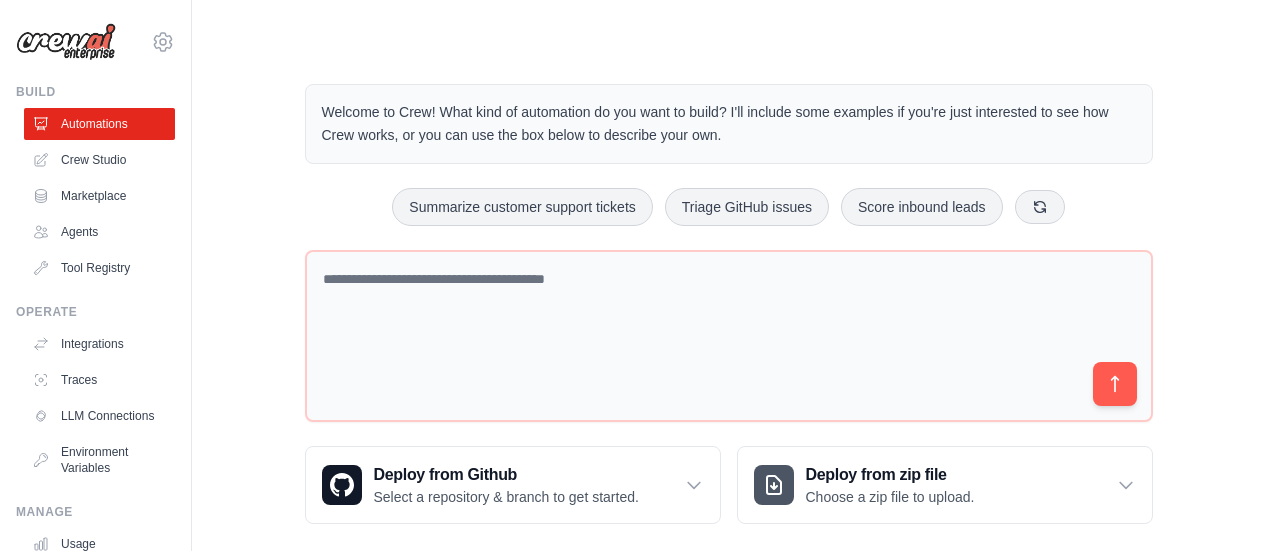 scroll, scrollTop: 0, scrollLeft: 0, axis: both 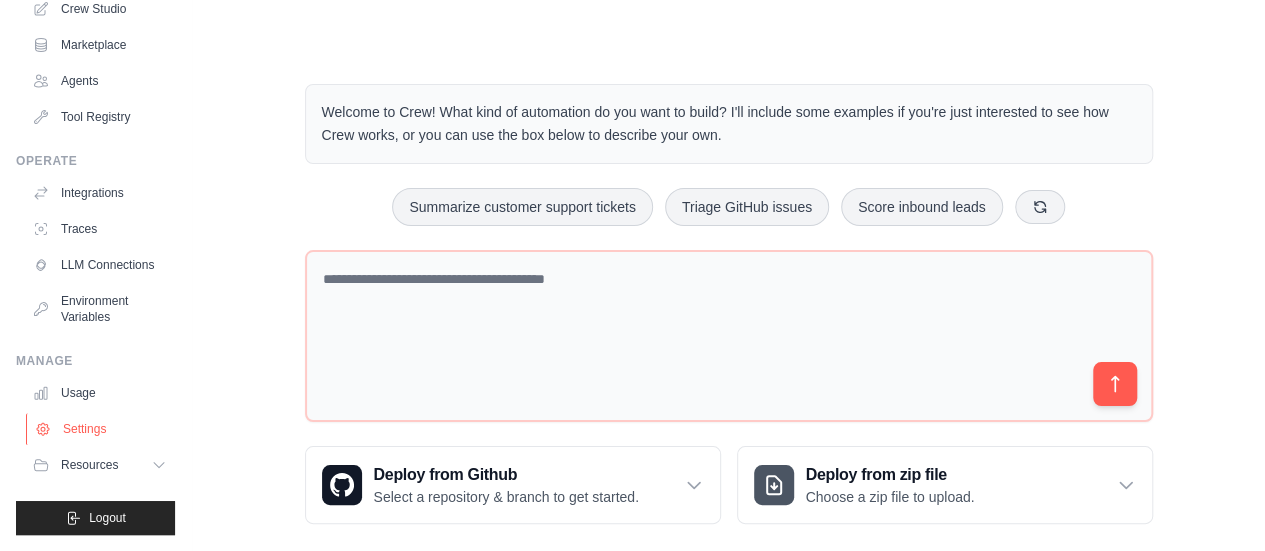 click on "Settings" at bounding box center [101, 429] 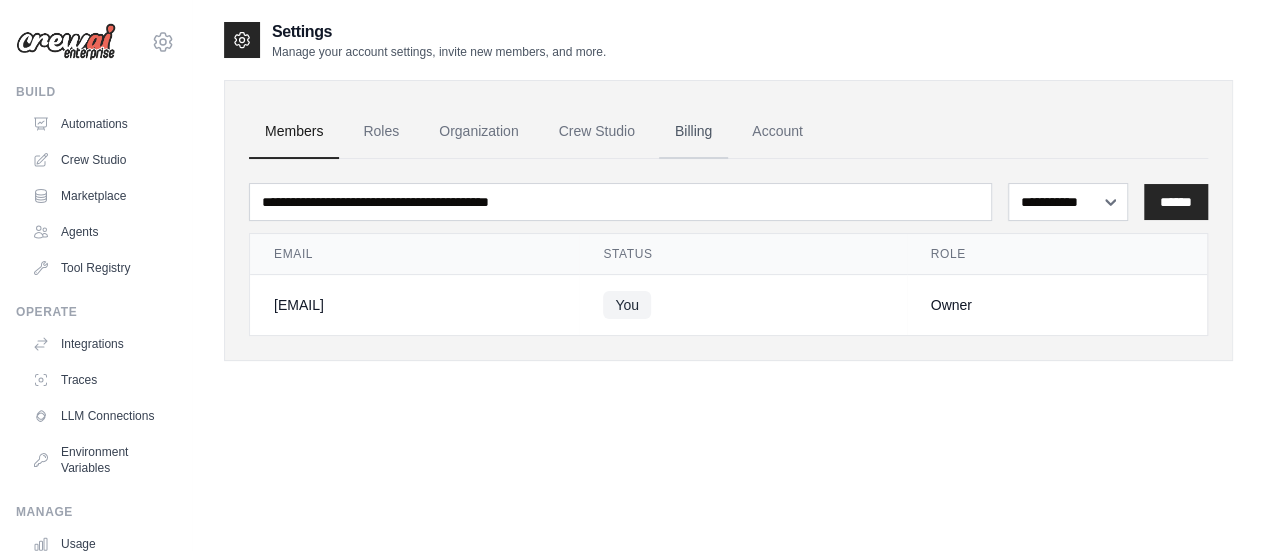click on "Billing" at bounding box center (693, 132) 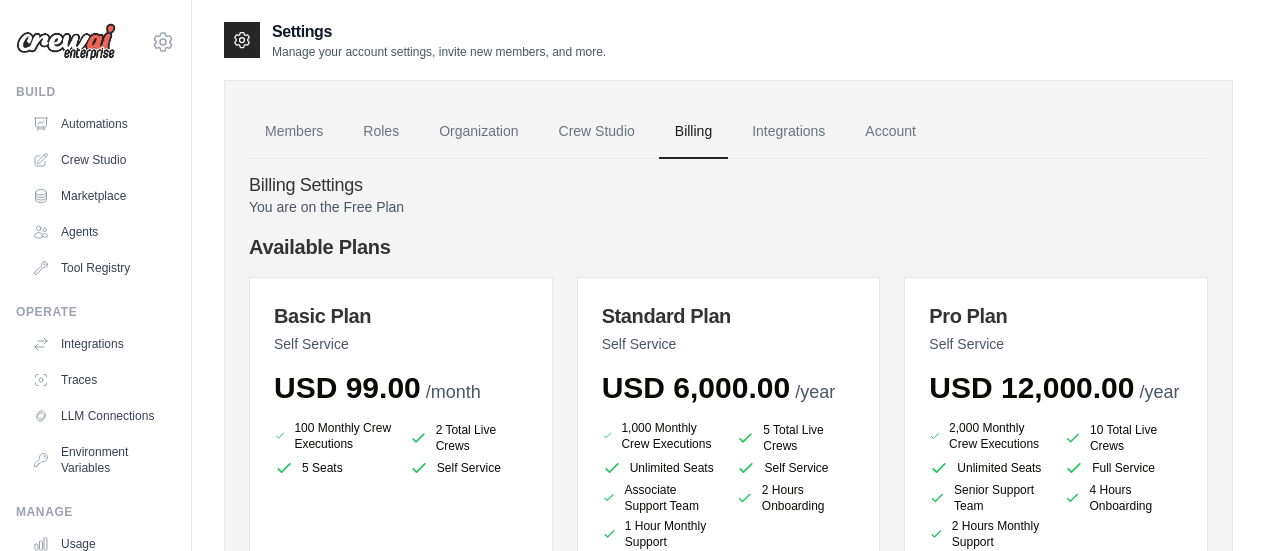 scroll, scrollTop: 0, scrollLeft: 0, axis: both 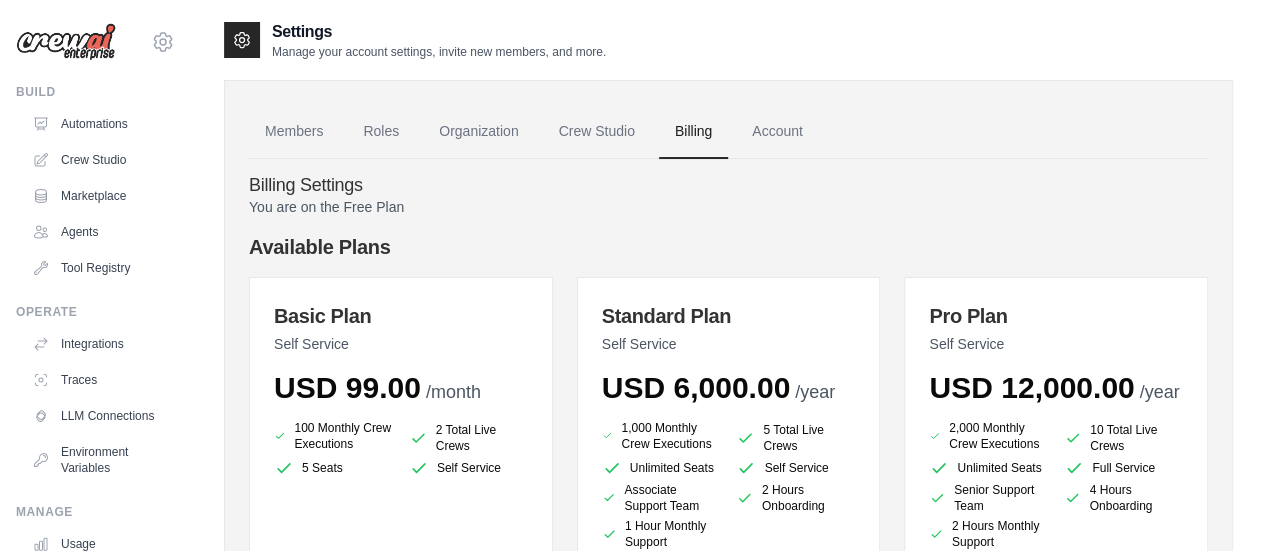 click on "You are on the Free Plan" at bounding box center [728, 207] 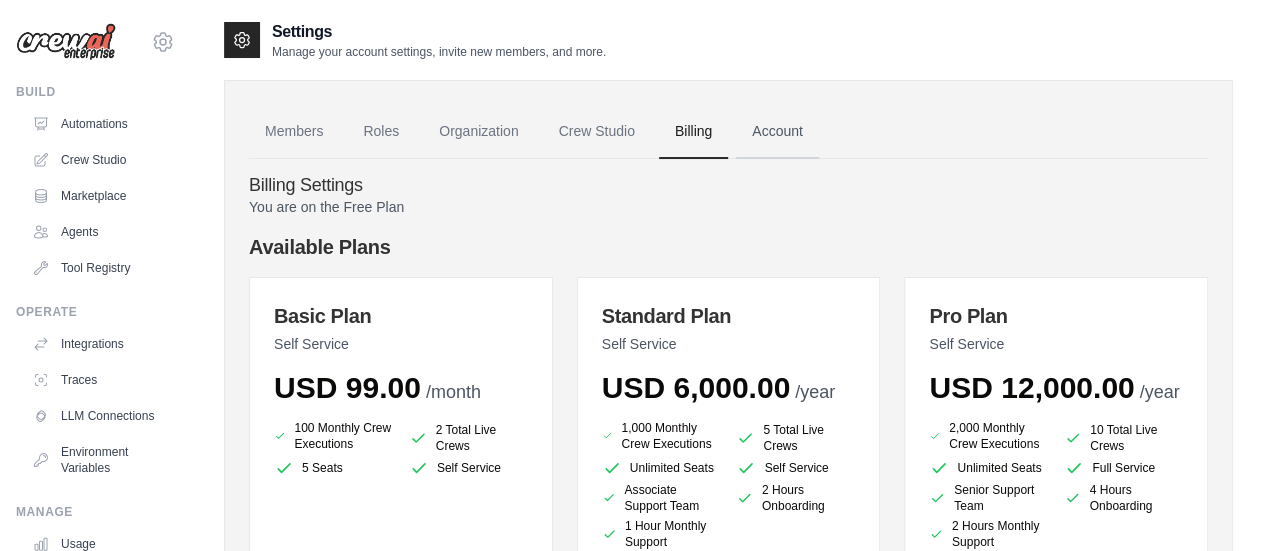 click on "Account" at bounding box center [777, 132] 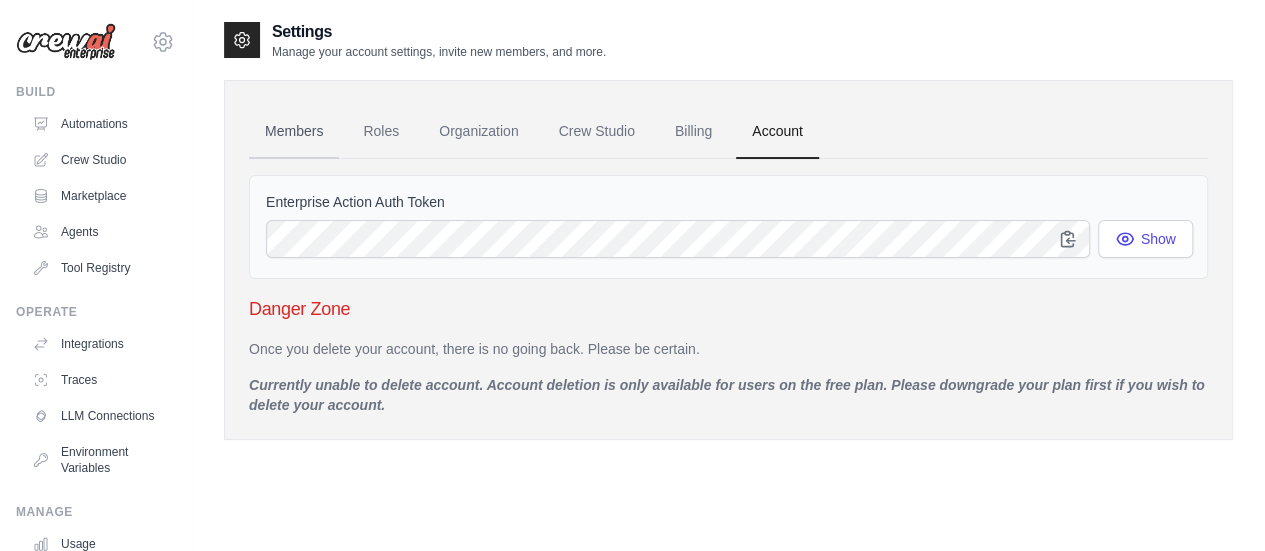 click on "Members" at bounding box center (294, 132) 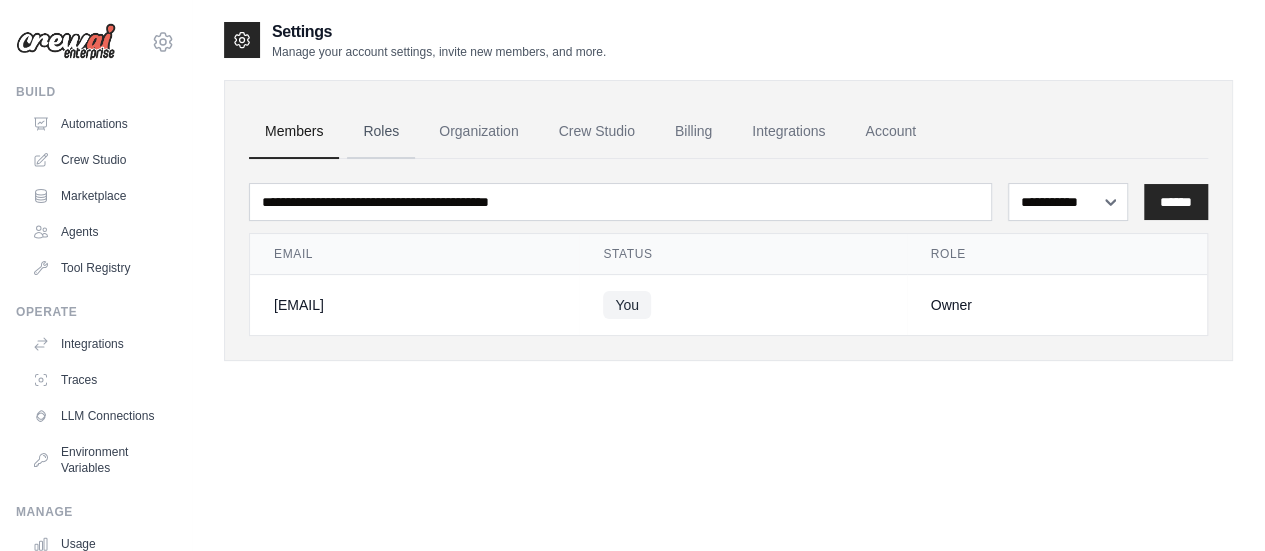 click on "Roles" at bounding box center [381, 132] 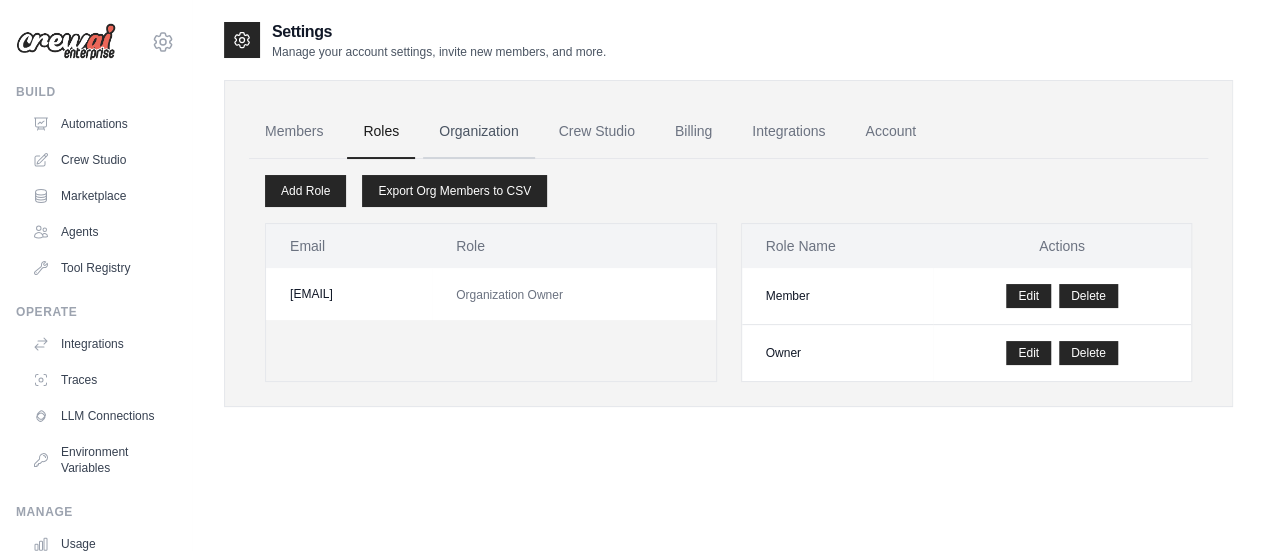 click on "Organization" at bounding box center (478, 132) 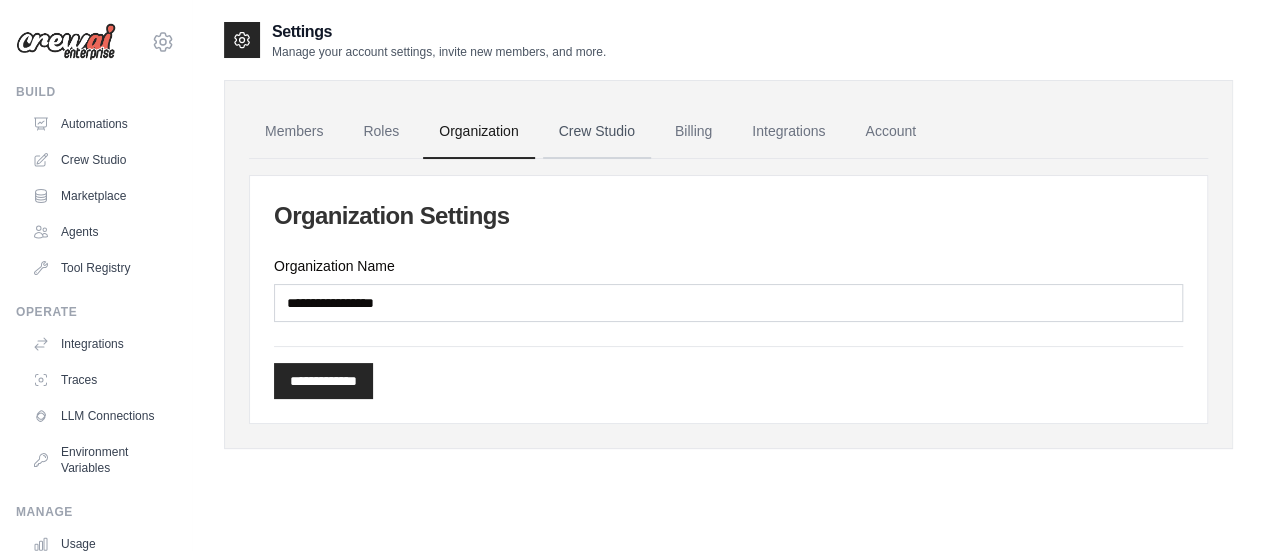 click on "Crew Studio" at bounding box center [597, 132] 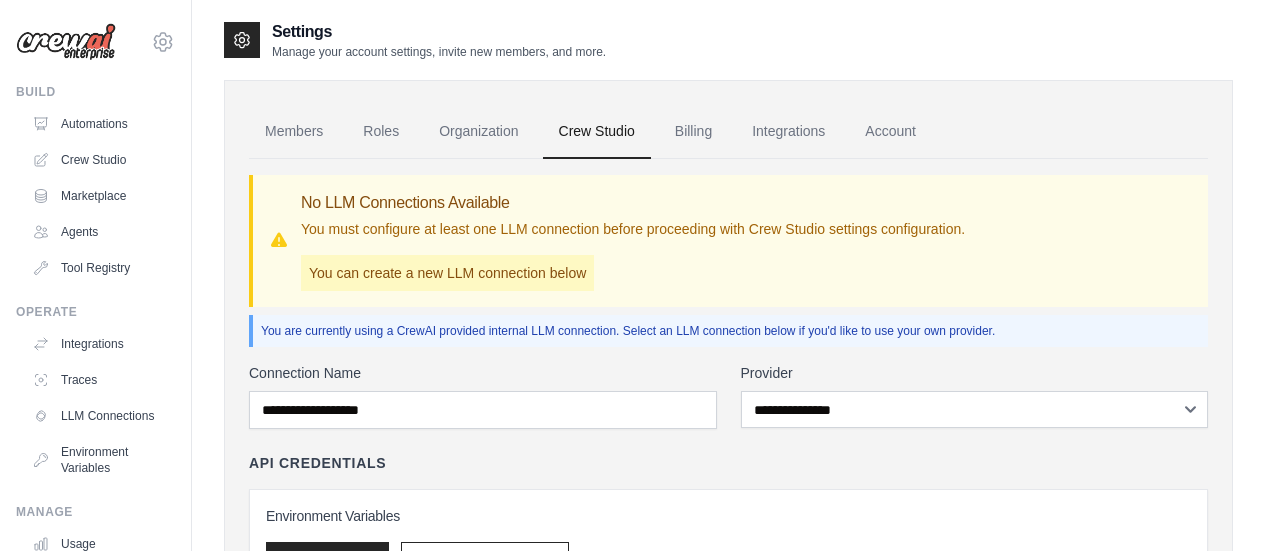 scroll, scrollTop: 0, scrollLeft: 0, axis: both 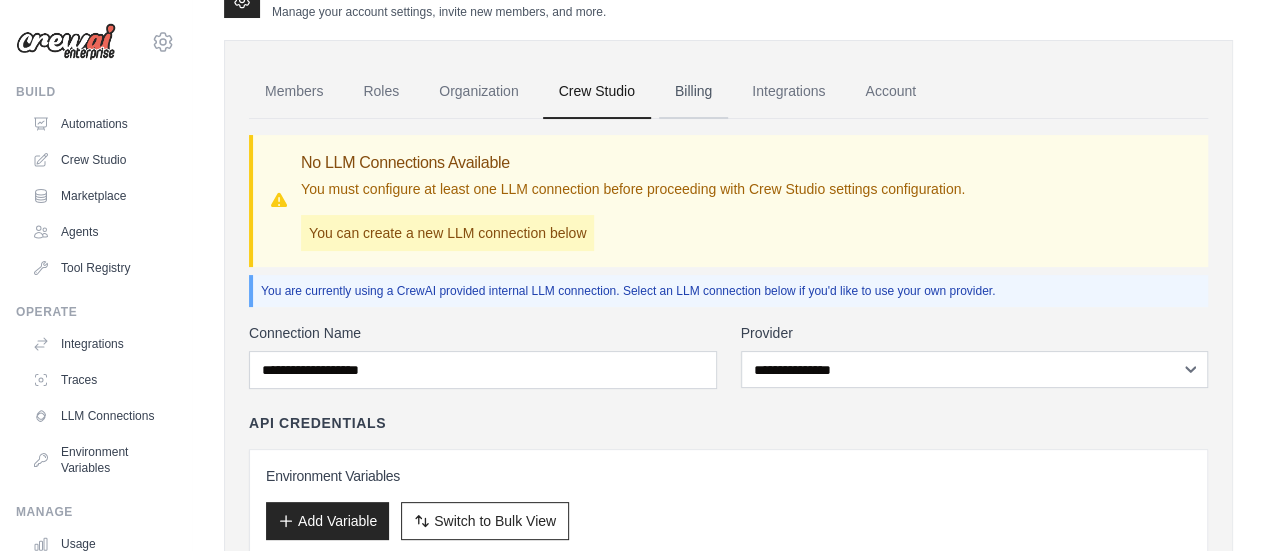 click on "Billing" at bounding box center (693, 92) 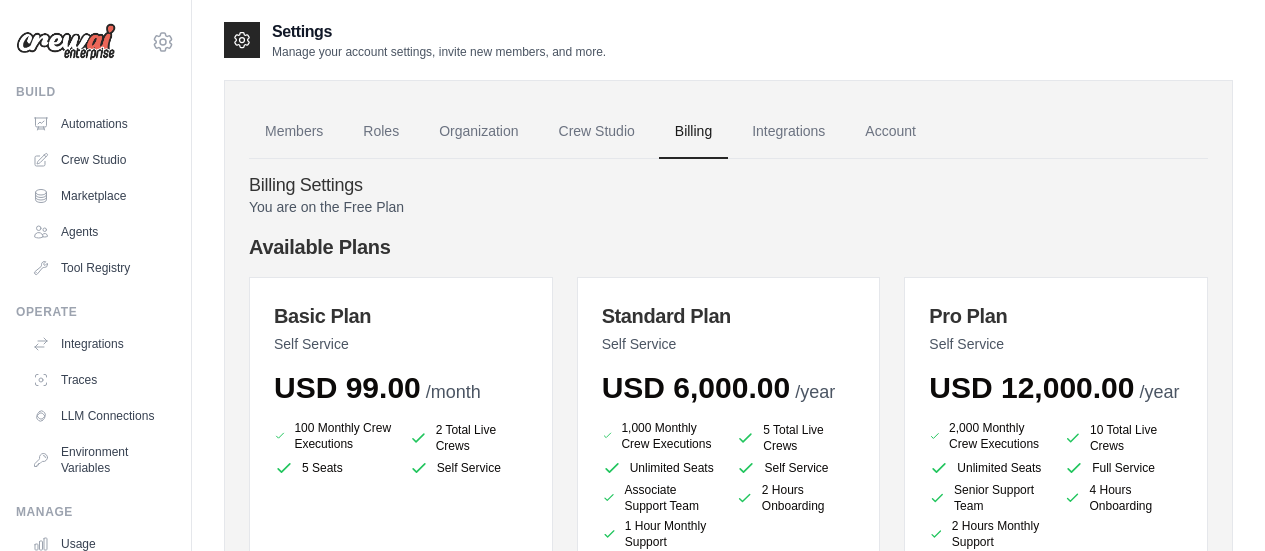 scroll, scrollTop: 0, scrollLeft: 0, axis: both 